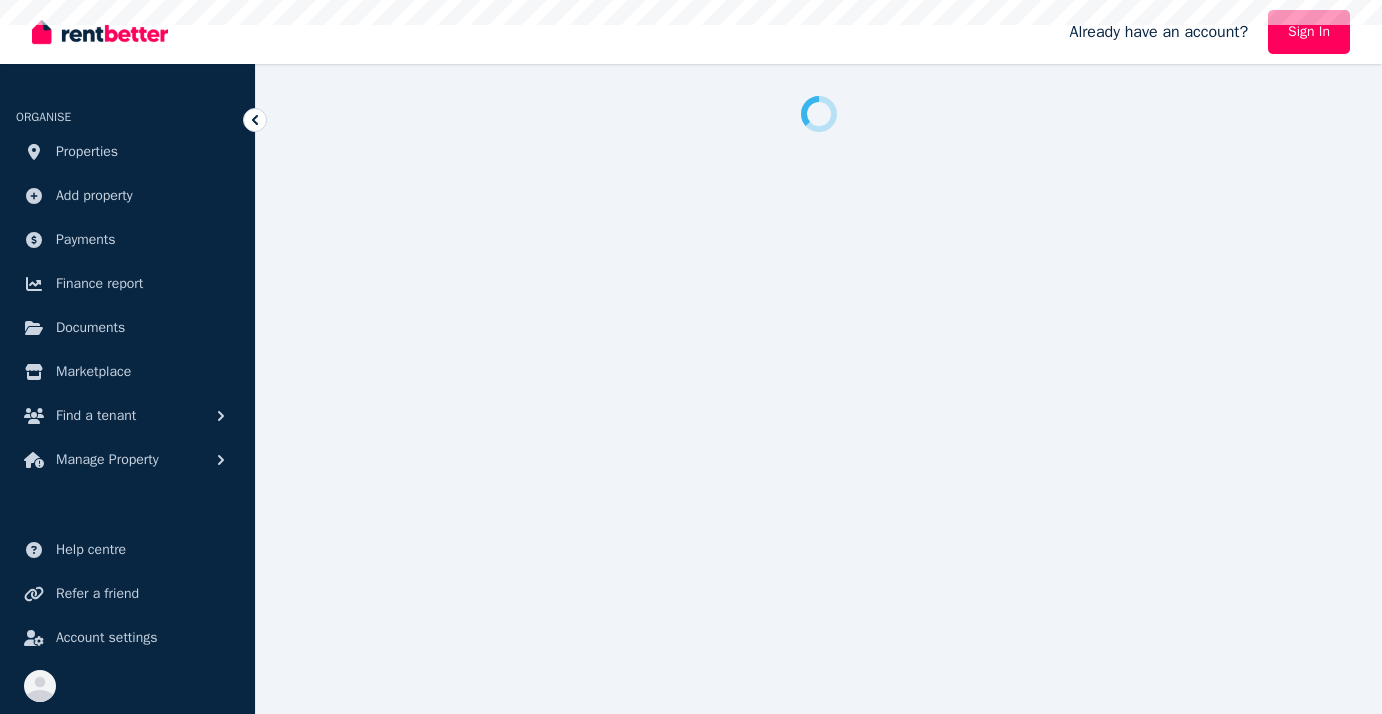 scroll, scrollTop: 0, scrollLeft: 0, axis: both 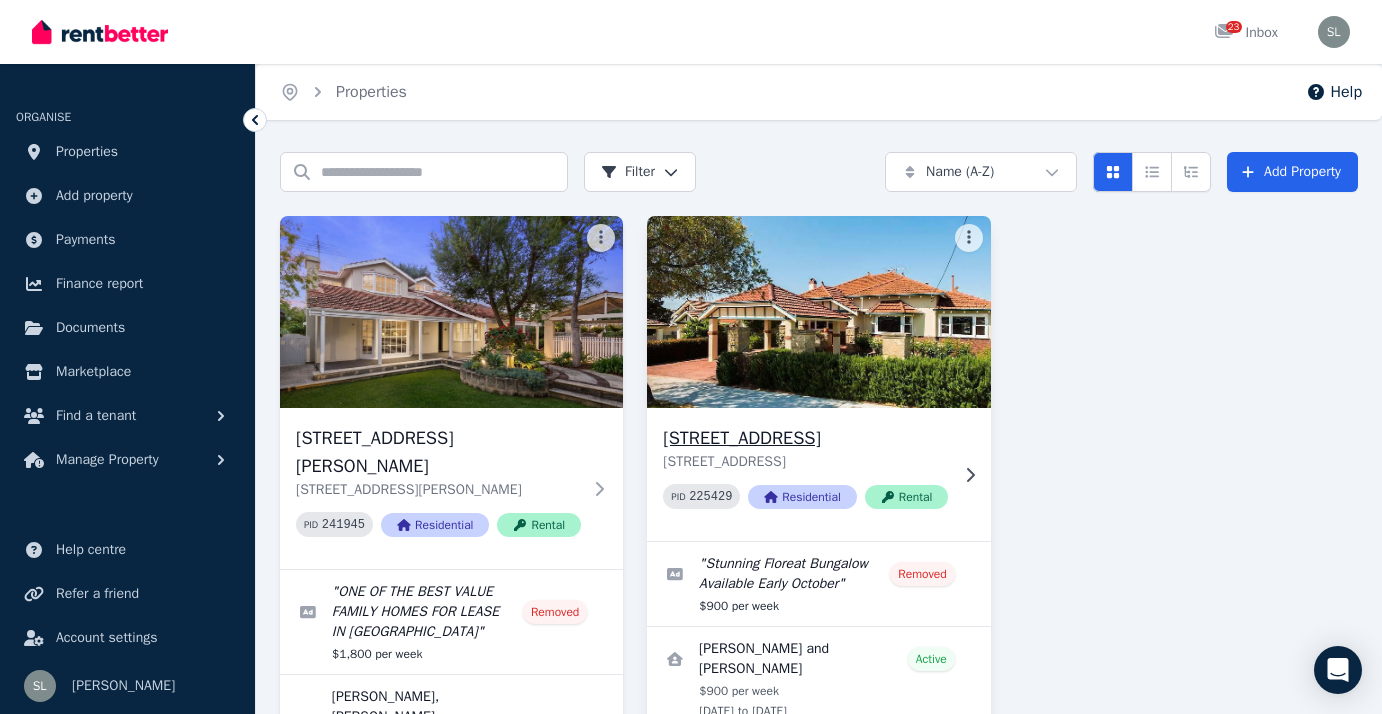 click at bounding box center [819, 312] 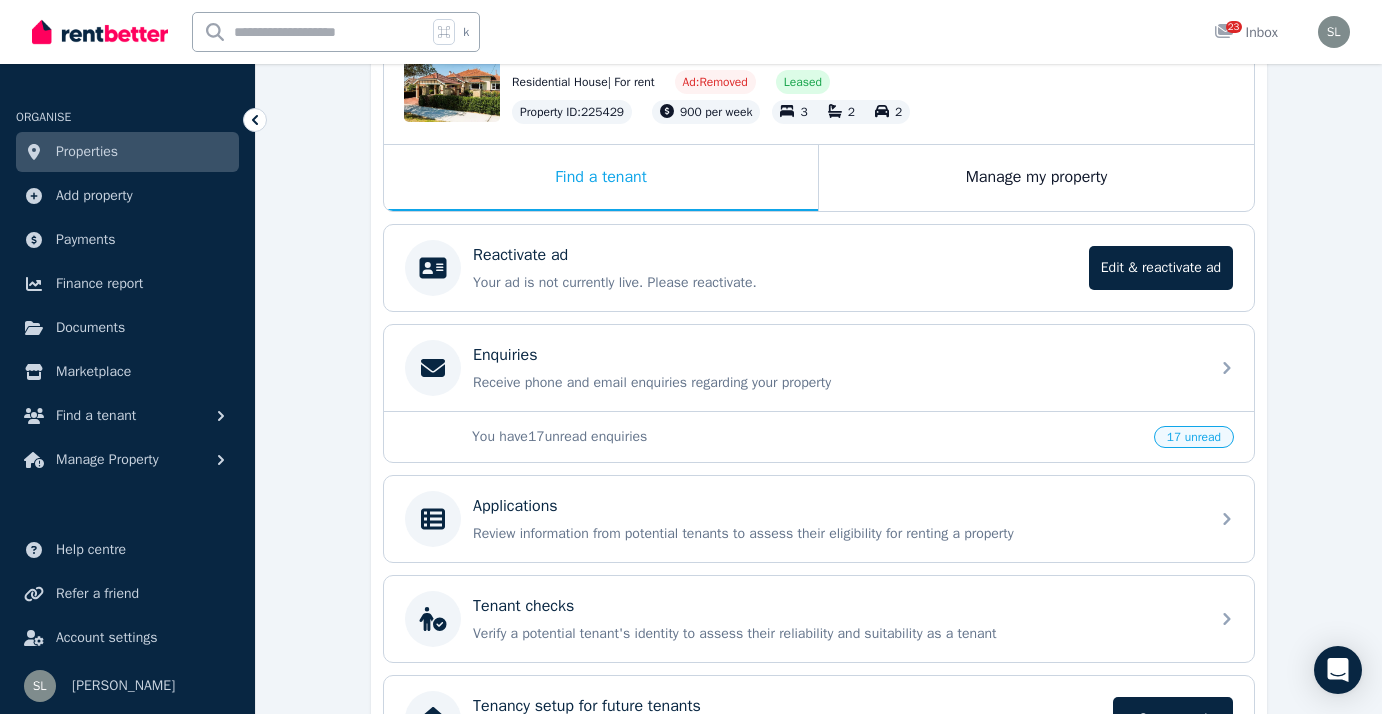 scroll, scrollTop: 388, scrollLeft: 0, axis: vertical 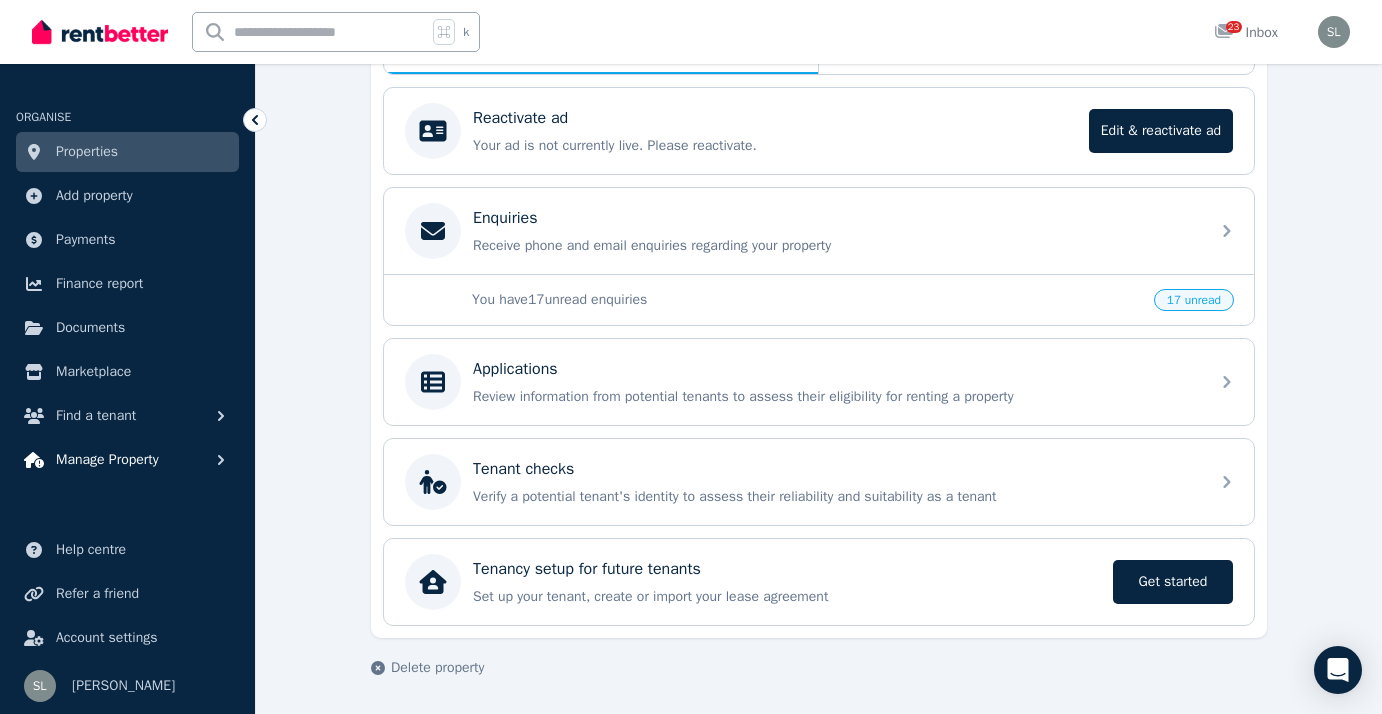 click on "Manage Property" at bounding box center [107, 460] 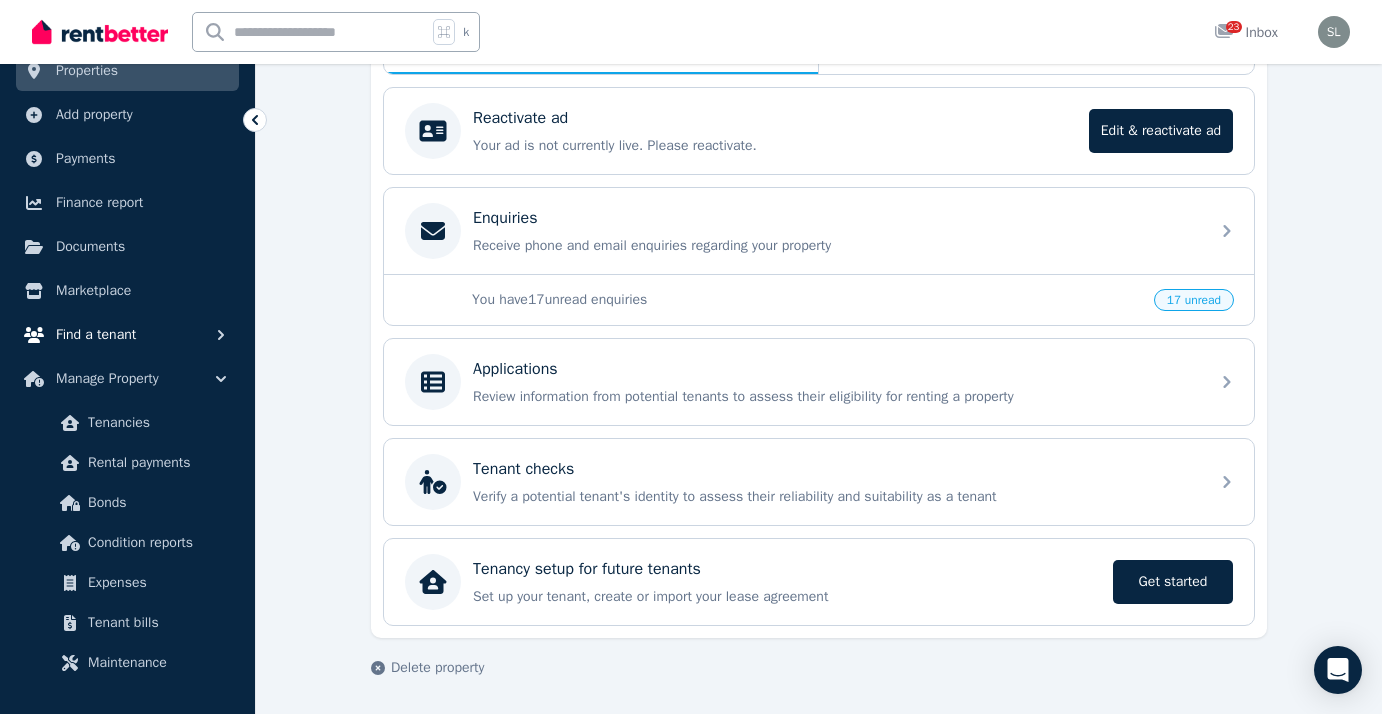 scroll, scrollTop: 80, scrollLeft: 0, axis: vertical 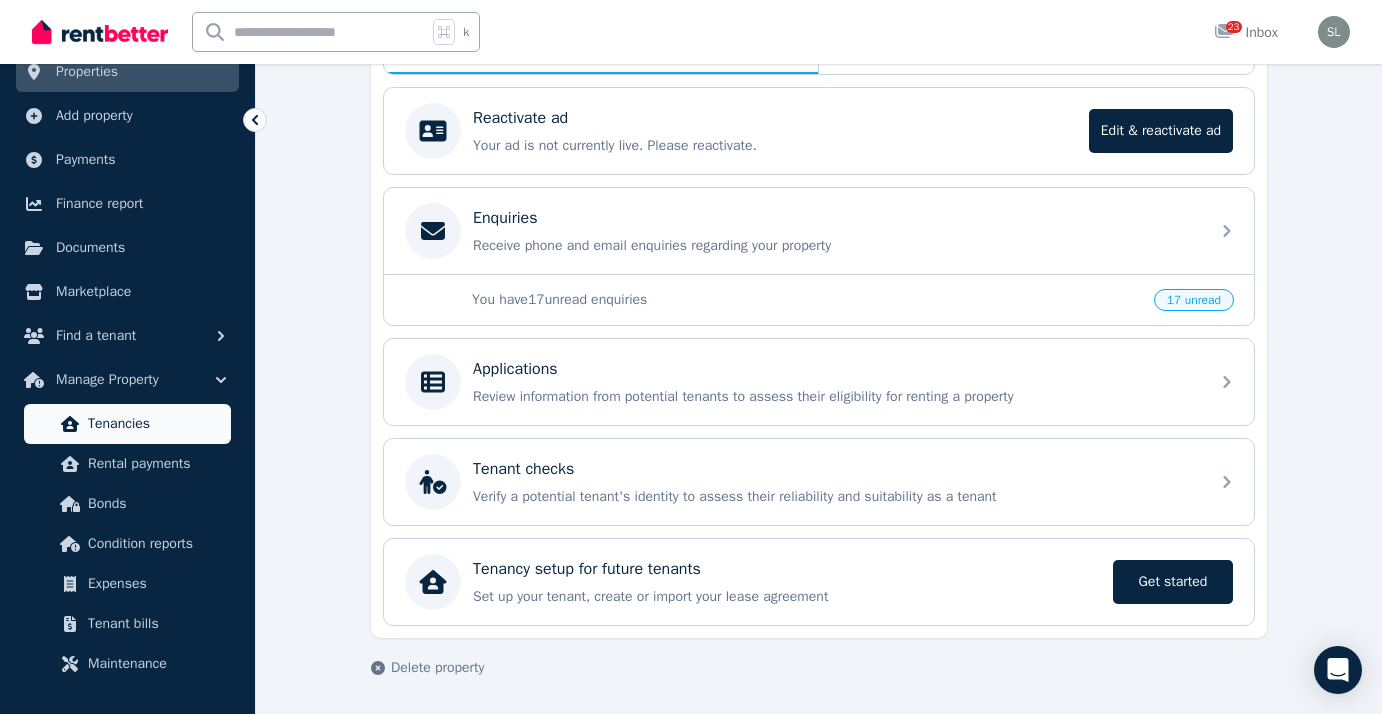 click on "Tenancies" at bounding box center [155, 424] 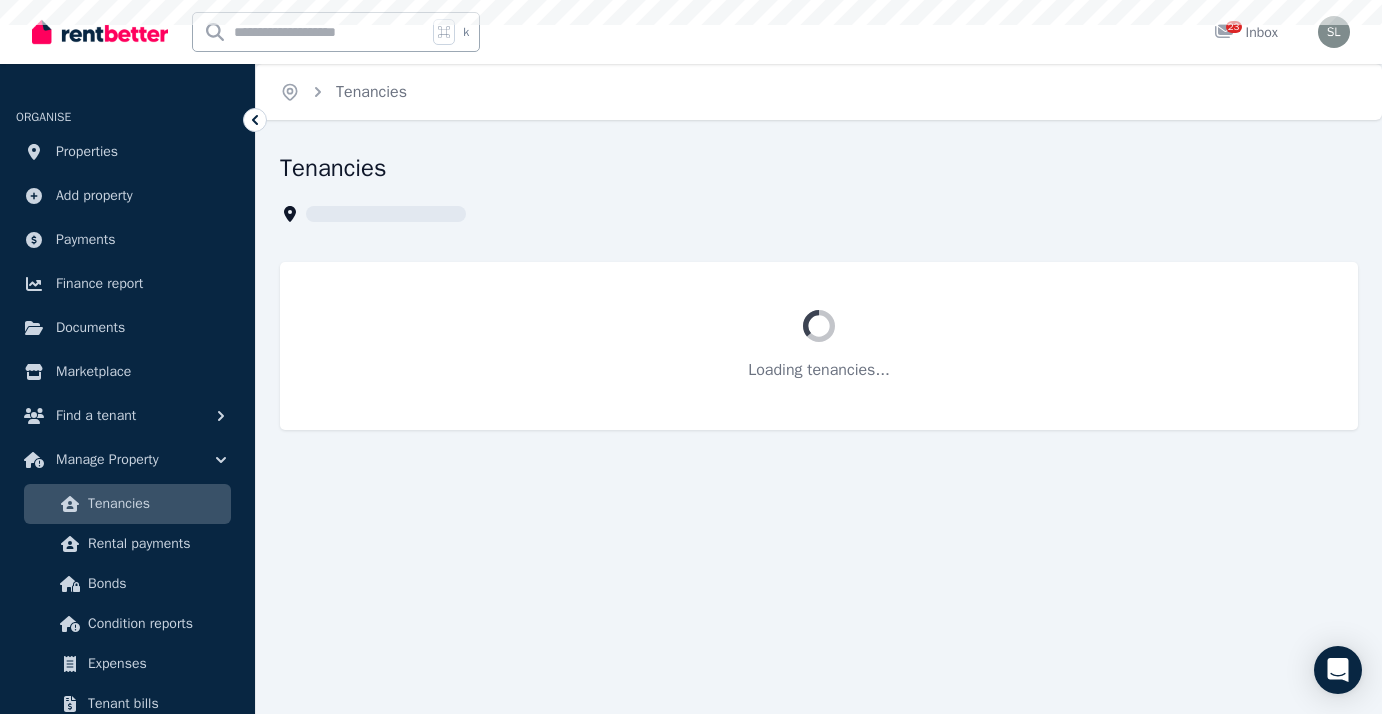 scroll, scrollTop: 0, scrollLeft: 0, axis: both 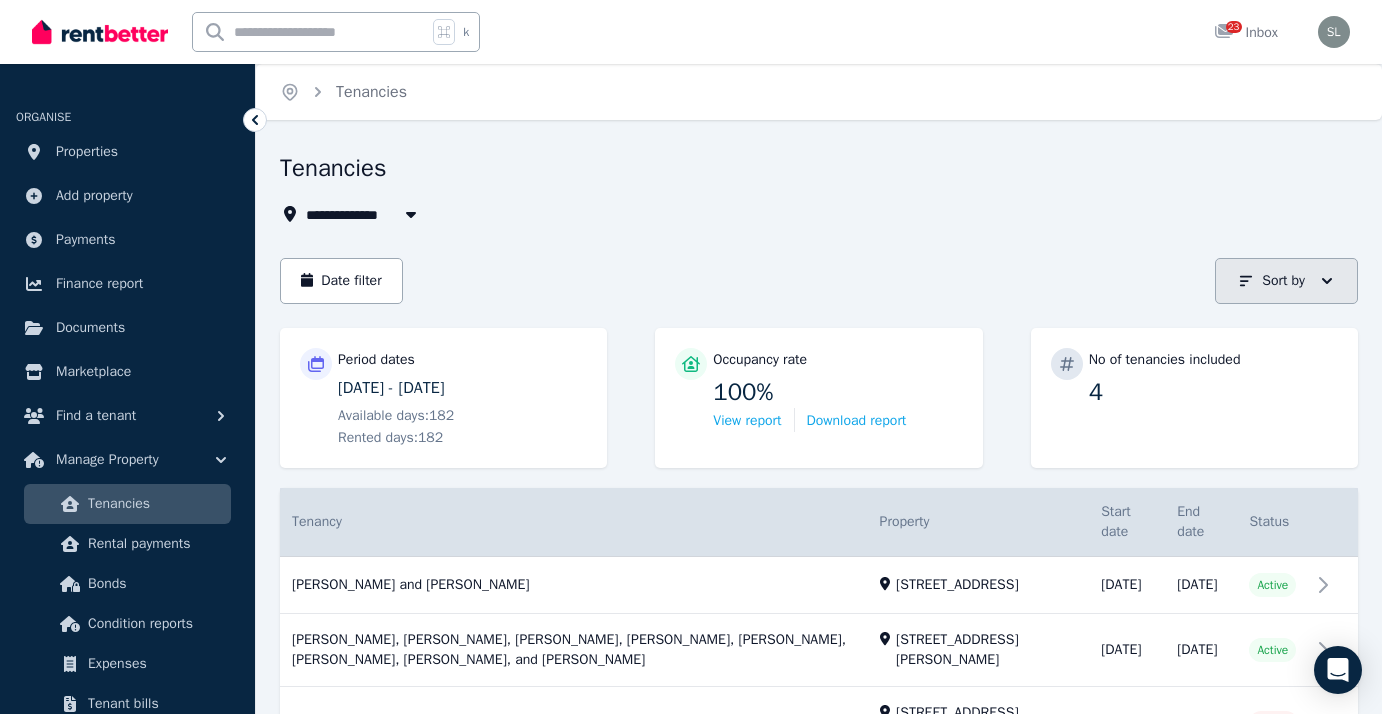 click 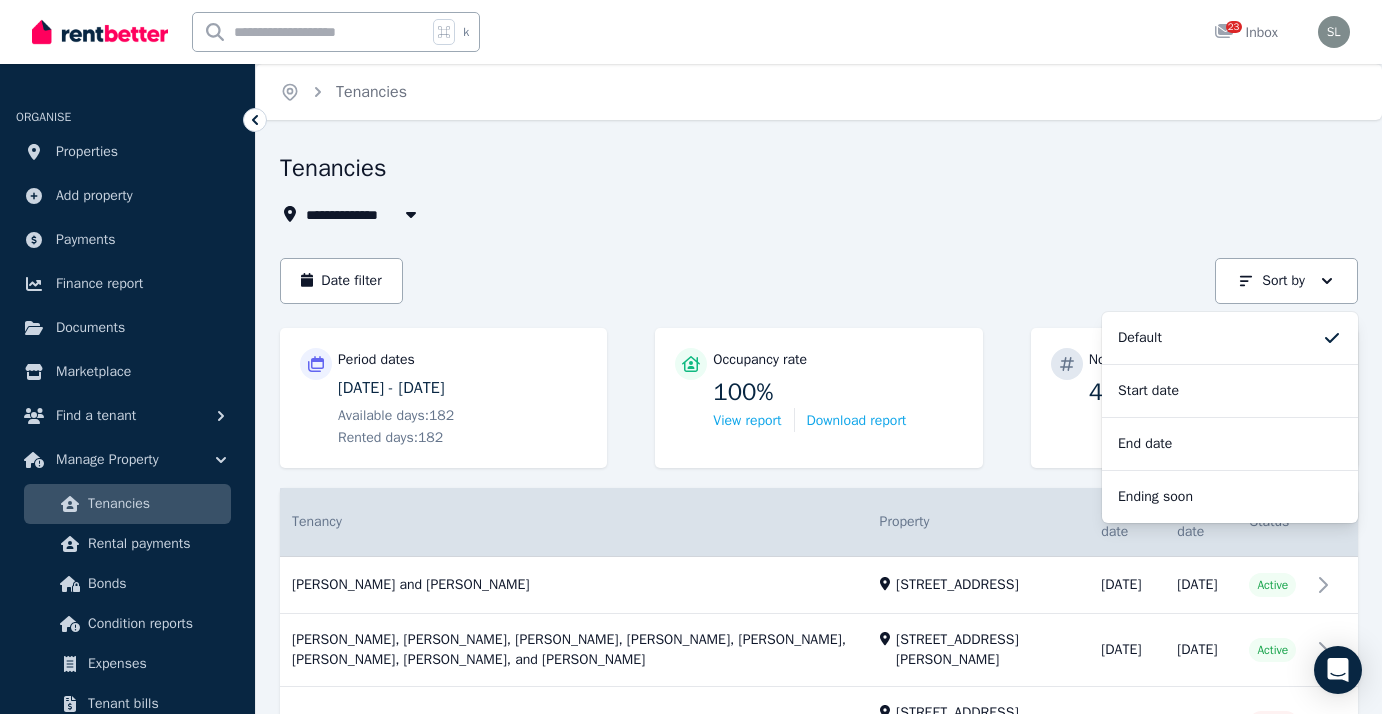 click on "**********" at bounding box center (813, 189) 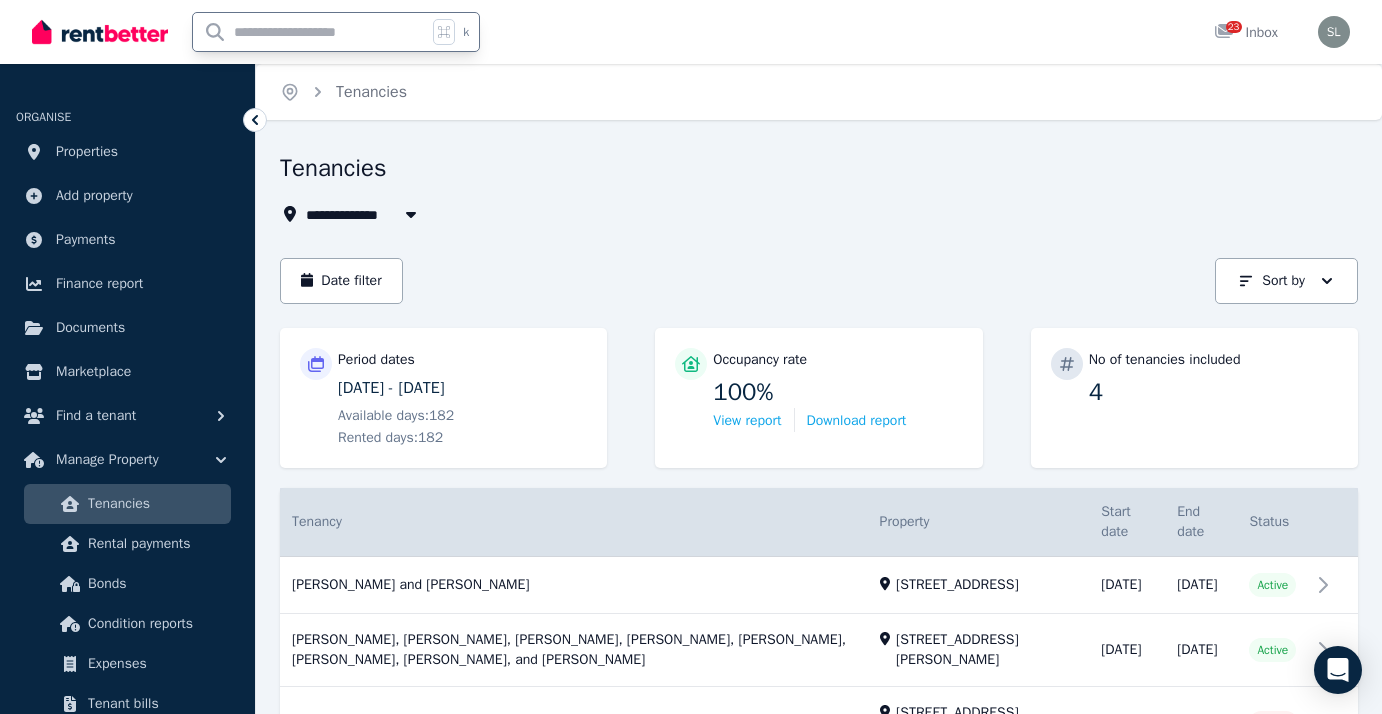 click at bounding box center [310, 32] 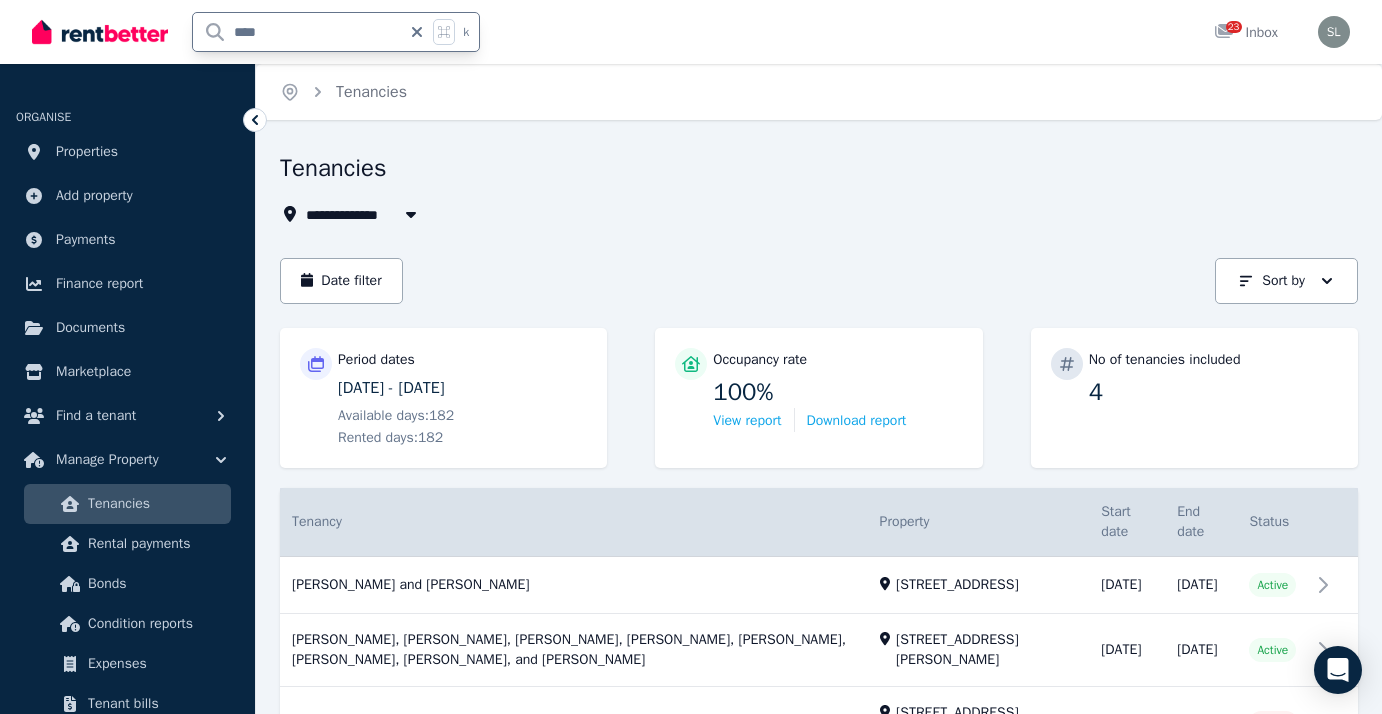 type on "*****" 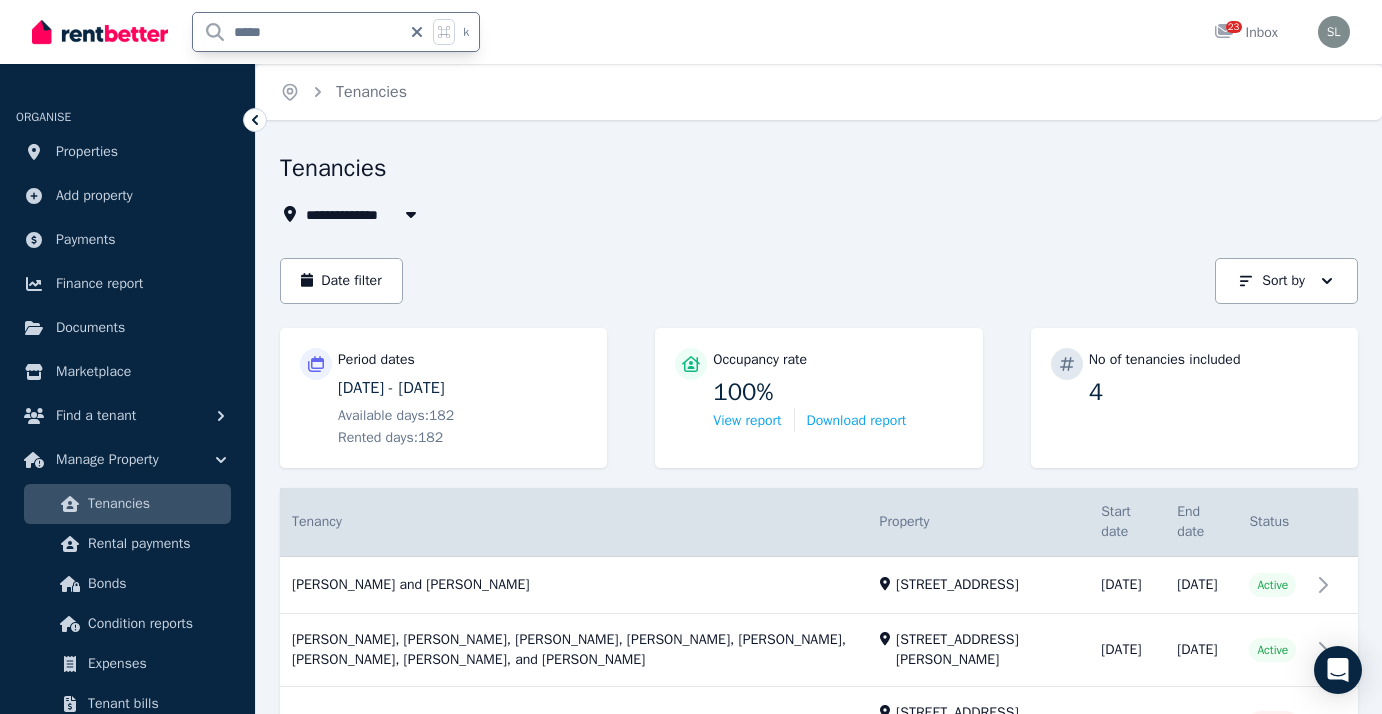 click on "*****" at bounding box center (297, 32) 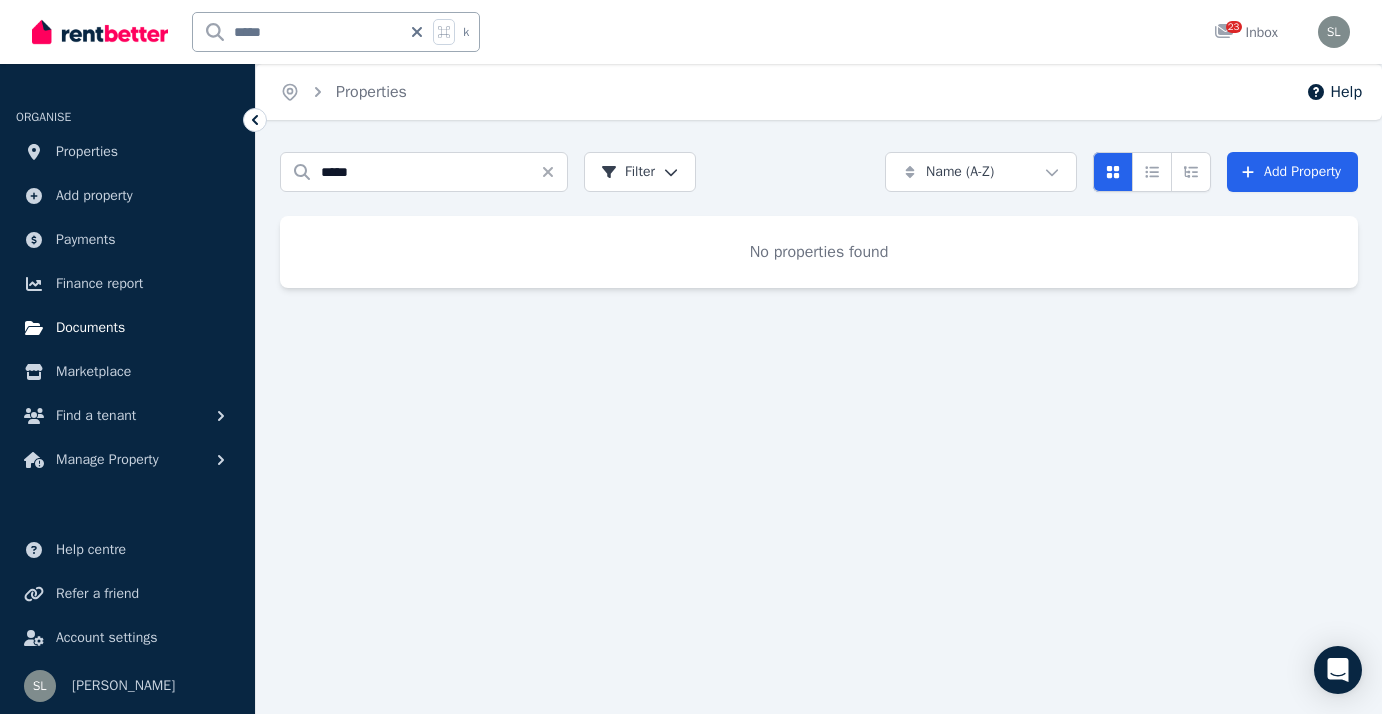 click on "Documents" at bounding box center [90, 328] 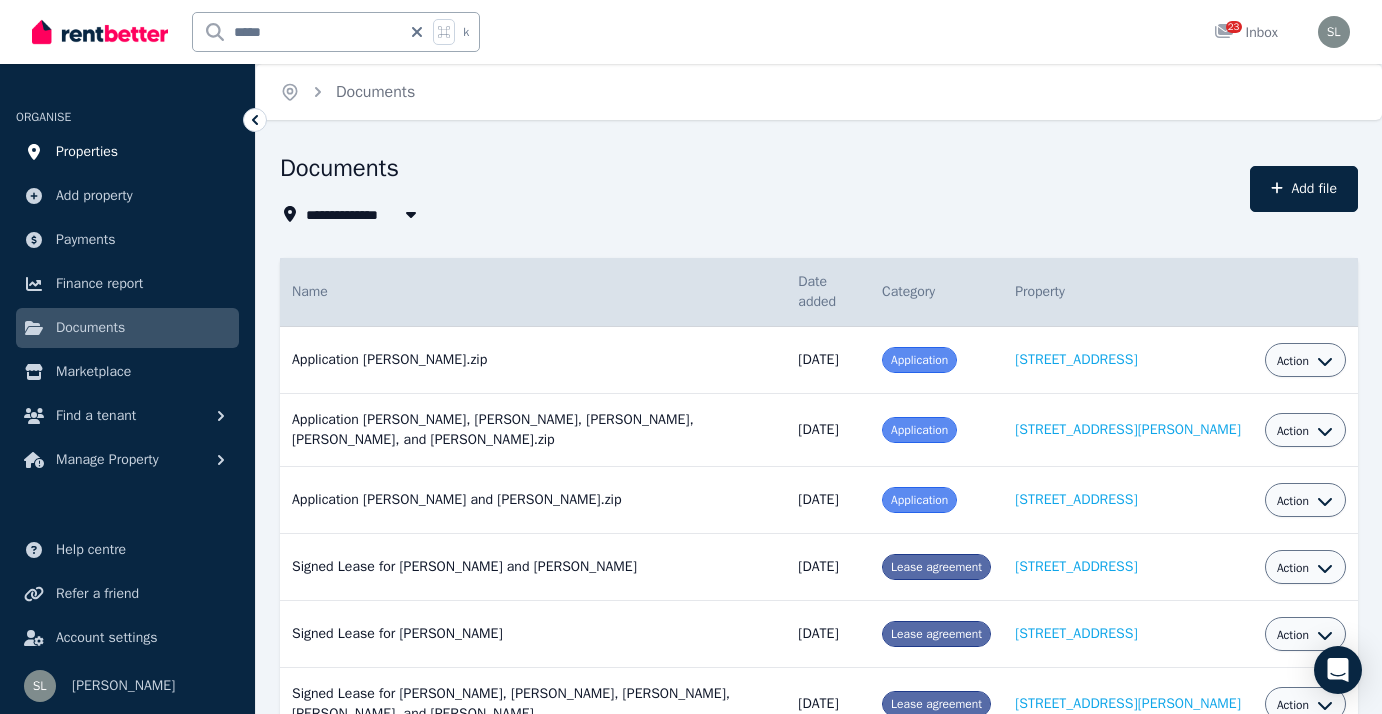 click on "Properties" at bounding box center [87, 152] 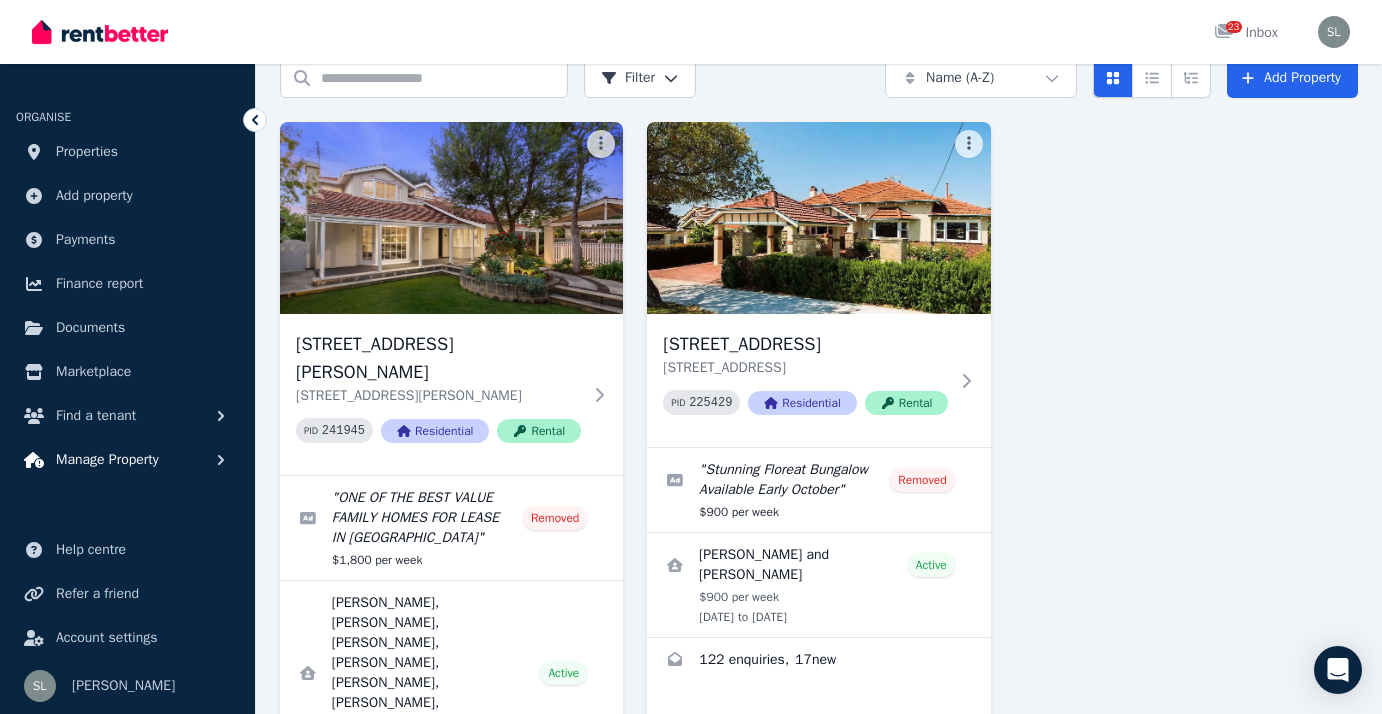 scroll, scrollTop: 100, scrollLeft: 0, axis: vertical 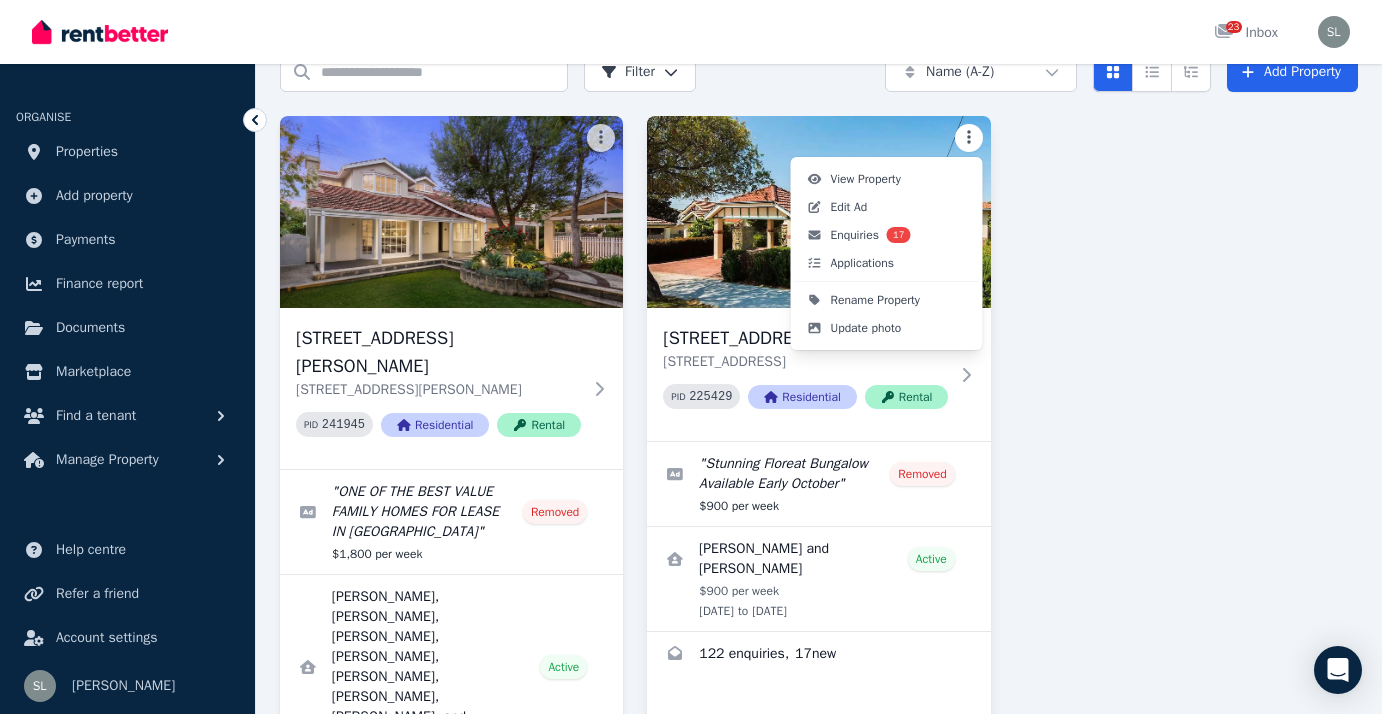 click on "Open main menu 23 Inbox Open user menu ORGANISE Properties Add property Payments Finance report Documents Marketplace Find a tenant Manage Property Help centre Refer a friend Account settings Your profile [PERSON_NAME] Home Properties Help Search properties Filter Name (A-Z) Add Property [STREET_ADDRESS][PERSON_NAME][PERSON_NAME] PID   241945 Residential Rental " ONE OF THE BEST VALUE FAMILY HOMES FOR LEASE IN [GEOGRAPHIC_DATA] " Removed $1,800 per week [PERSON_NAME], [PERSON_NAME], [PERSON_NAME], [PERSON_NAME], [PERSON_NAME], [PERSON_NAME], [PERSON_NAME], and [PERSON_NAME] Active $1,800 per week [DATE] to [DATE] 34   enquiries , 6  new [STREET_ADDRESS]   225429 Residential Rental " Stunning Floreat Bungalow Available Early October " Removed $900 per week [PERSON_NAME] and [PERSON_NAME] Active $900 per week [DATE] to [DATE] 122   enquiries , 17  new /portal
View Property Edit Ad Enquiries 17 Applications Update photo" at bounding box center [691, 257] 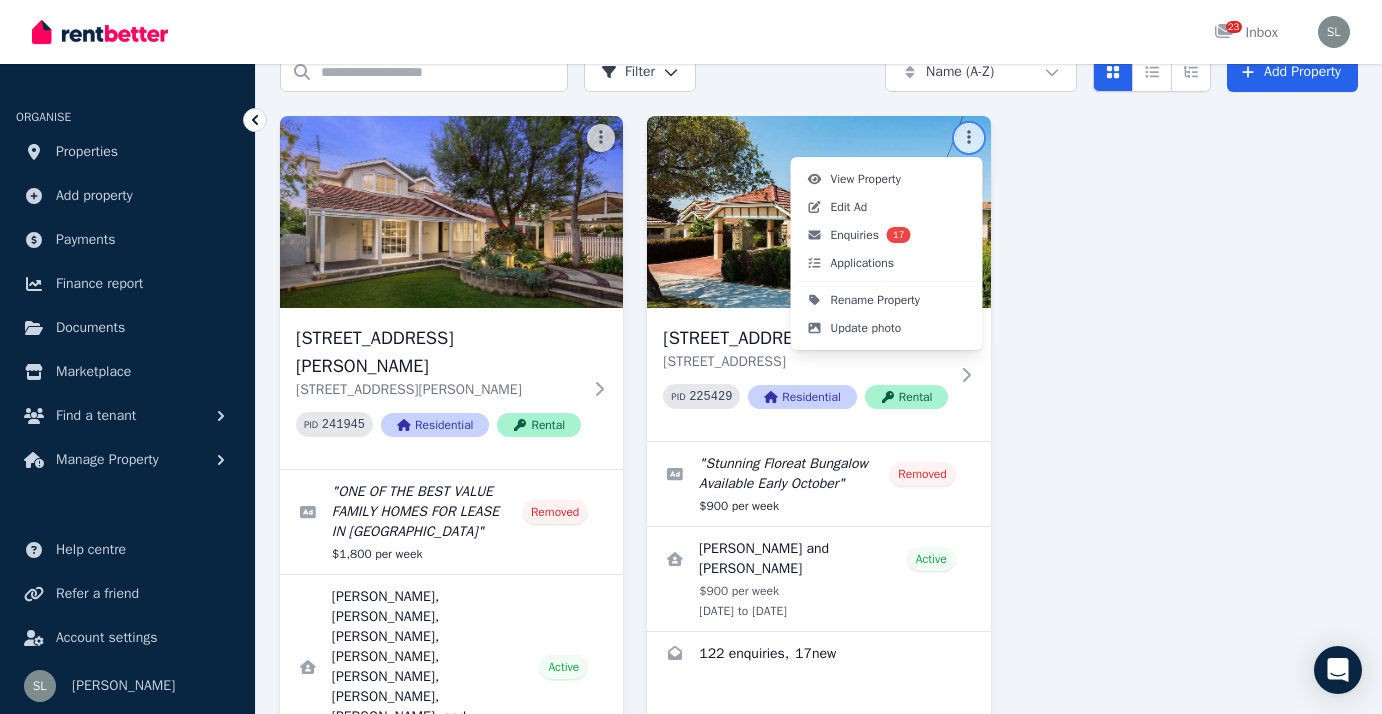 click on "Open main menu 23 Inbox Open user menu ORGANISE Properties Add property Payments Finance report Documents Marketplace Find a tenant Manage Property Help centre Refer a friend Account settings Your profile [PERSON_NAME] Home Properties Help Search properties Filter Name (A-Z) Add Property [STREET_ADDRESS][PERSON_NAME][PERSON_NAME] PID   241945 Residential Rental " ONE OF THE BEST VALUE FAMILY HOMES FOR LEASE IN [GEOGRAPHIC_DATA] " Removed $1,800 per week [PERSON_NAME], [PERSON_NAME], [PERSON_NAME], [PERSON_NAME], [PERSON_NAME], [PERSON_NAME], [PERSON_NAME], and [PERSON_NAME] Active $1,800 per week [DATE] to [DATE] 34   enquiries , 6  new [STREET_ADDRESS]   225429 Residential Rental " Stunning Floreat Bungalow Available Early October " Removed $900 per week [PERSON_NAME] and [PERSON_NAME] Active $900 per week [DATE] to [DATE] 122   enquiries , 17  new /portal
View Property Edit Ad Enquiries 17 Applications Update photo" at bounding box center (691, 257) 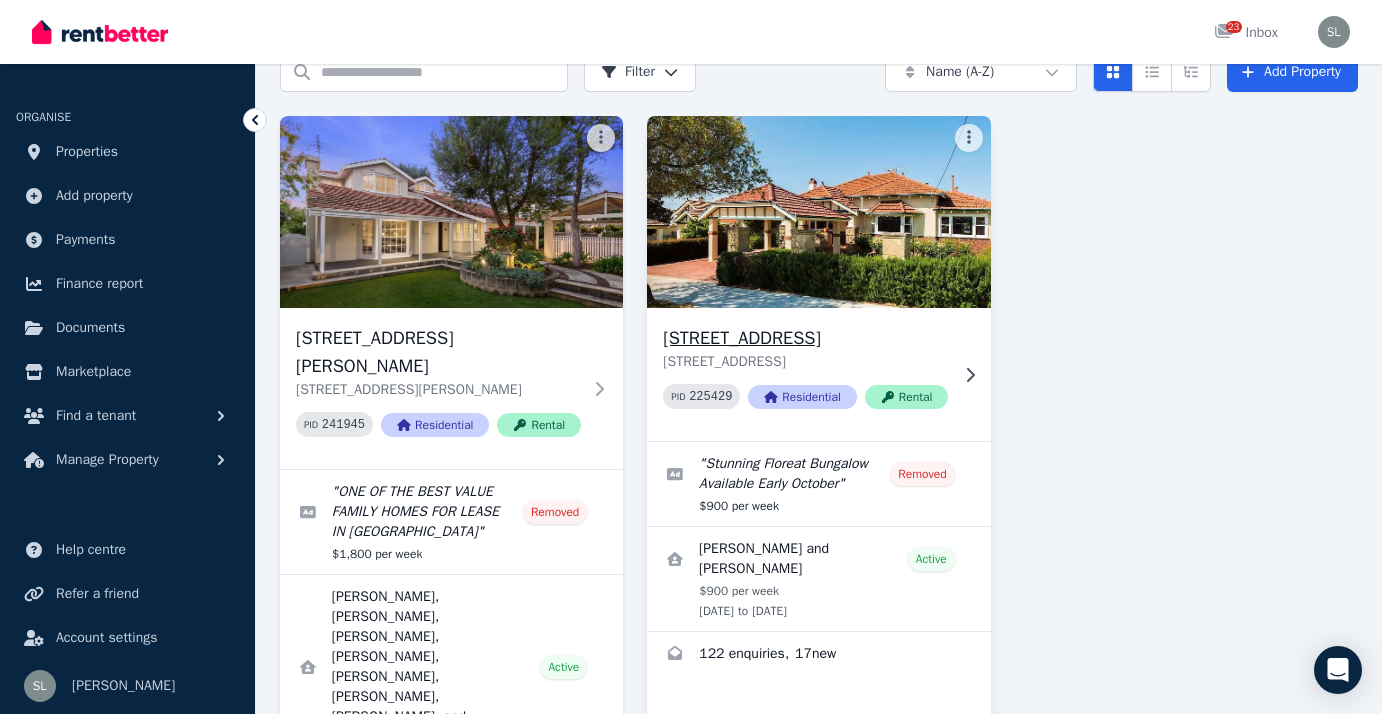 click 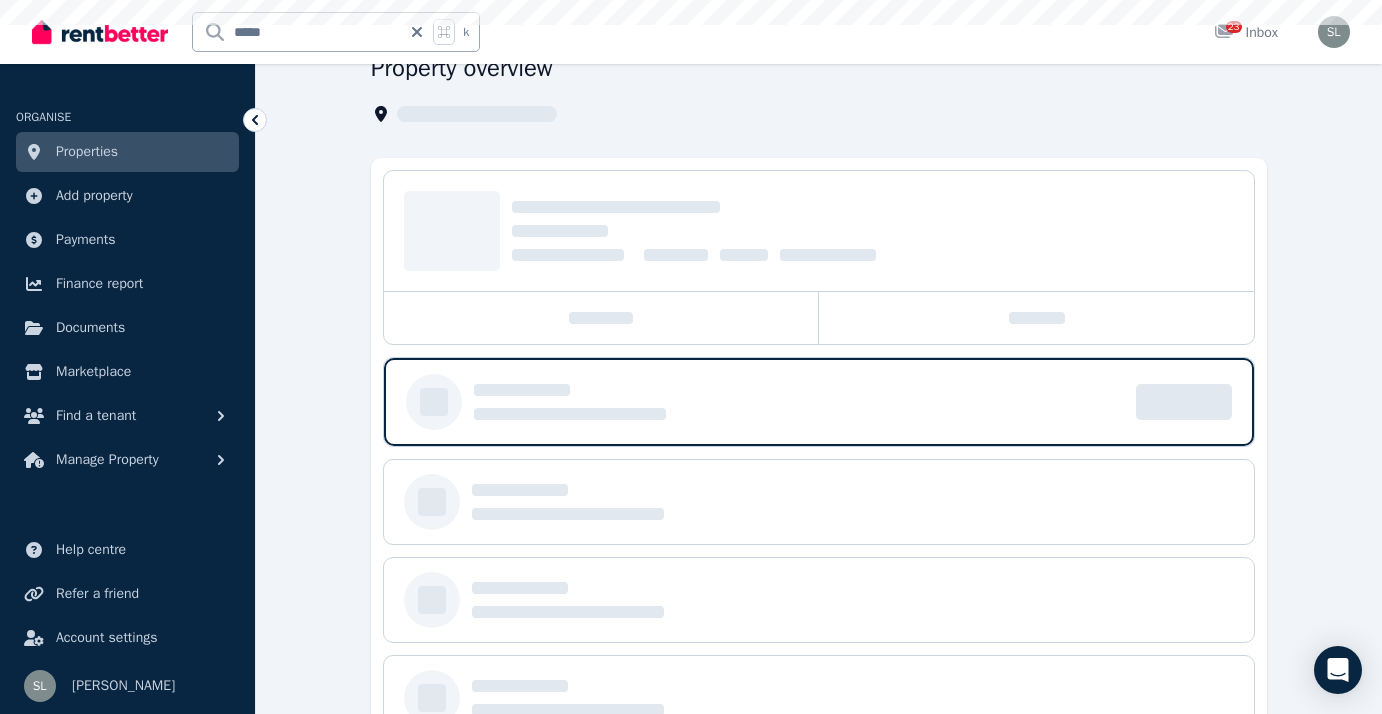 scroll, scrollTop: 0, scrollLeft: 0, axis: both 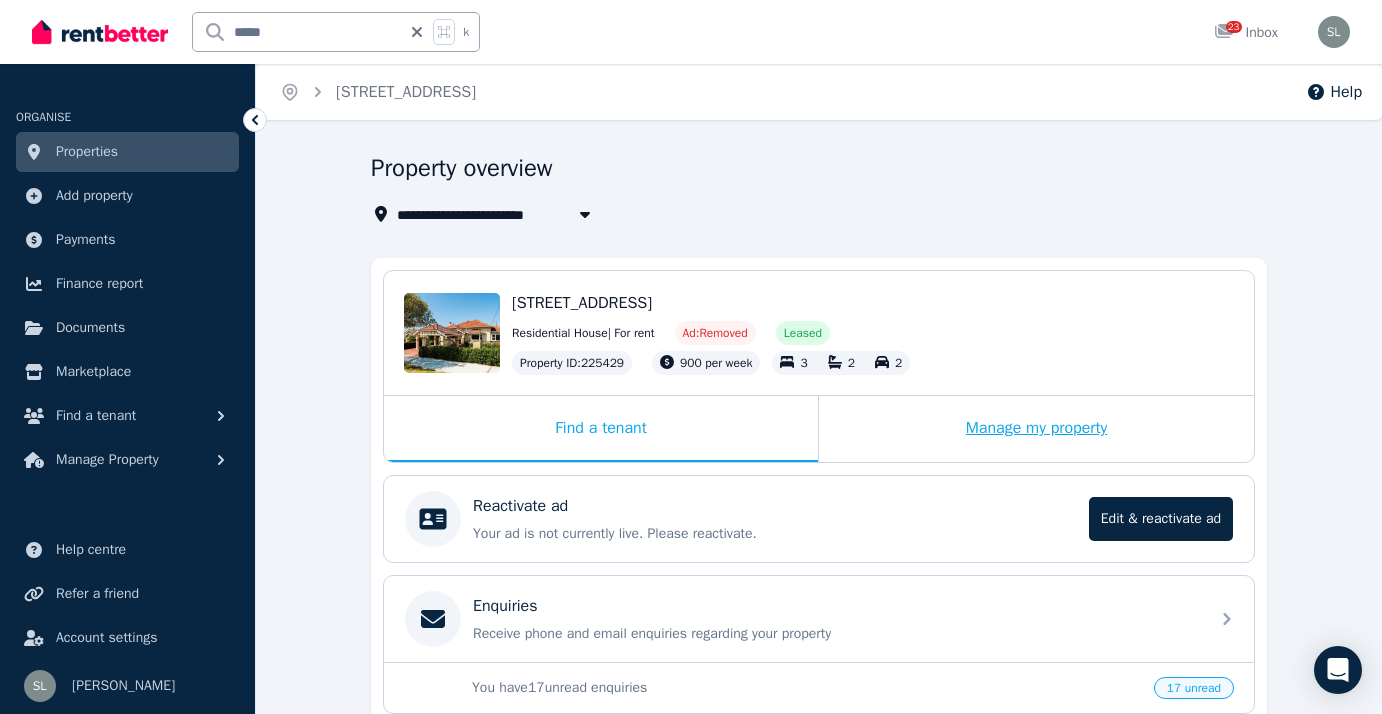 click on "Manage my property" at bounding box center [1036, 429] 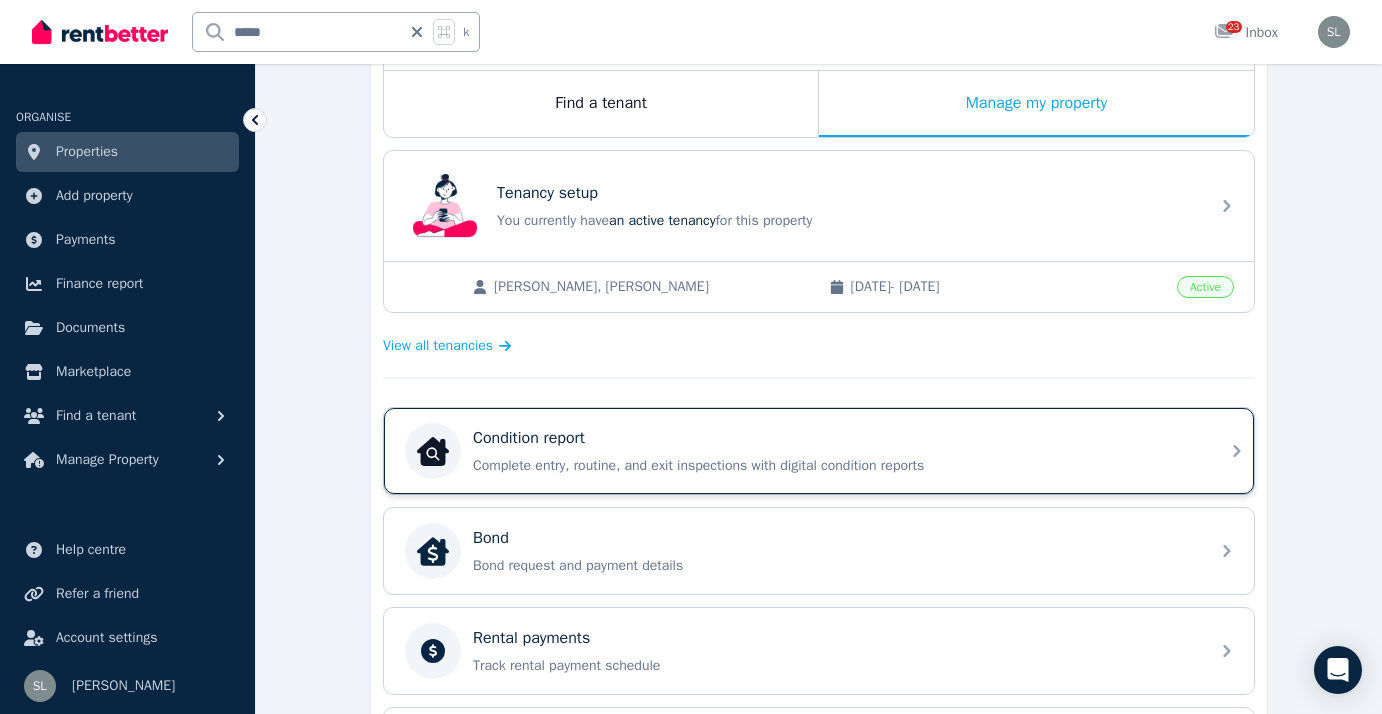 scroll, scrollTop: 321, scrollLeft: 0, axis: vertical 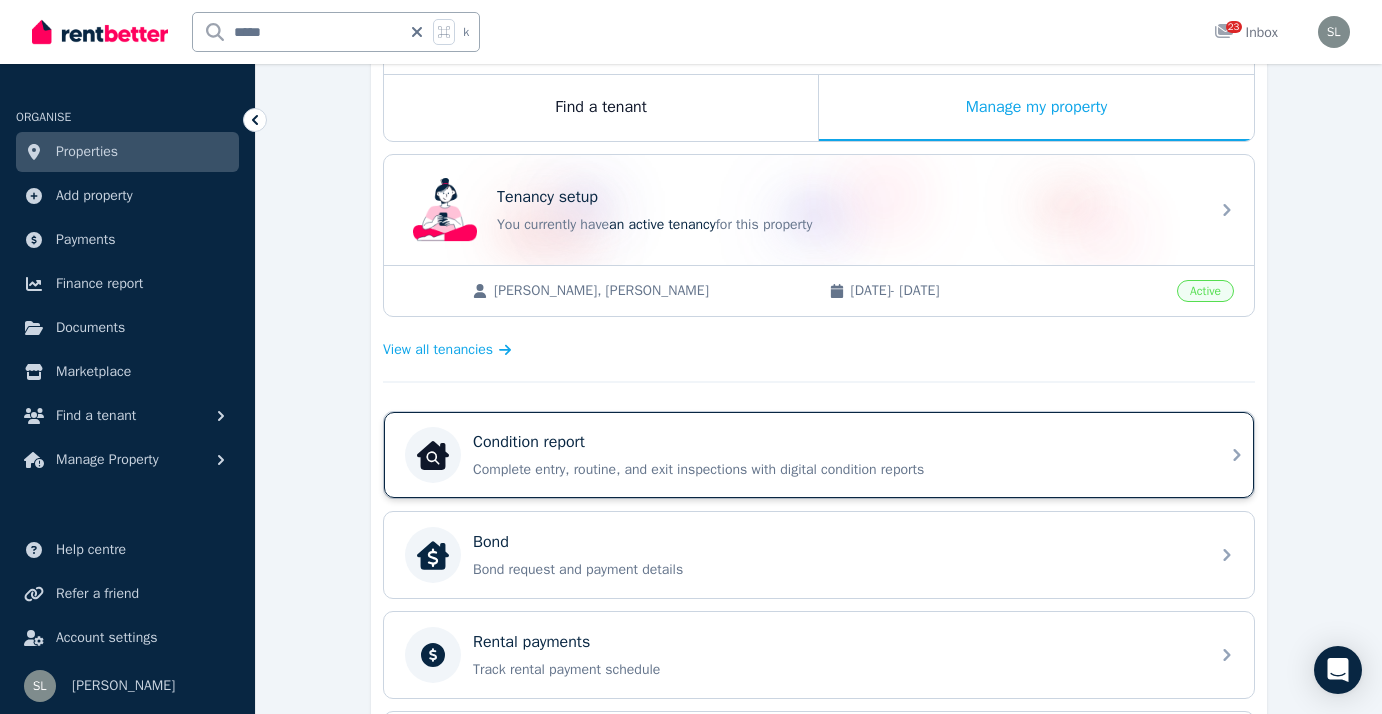 click 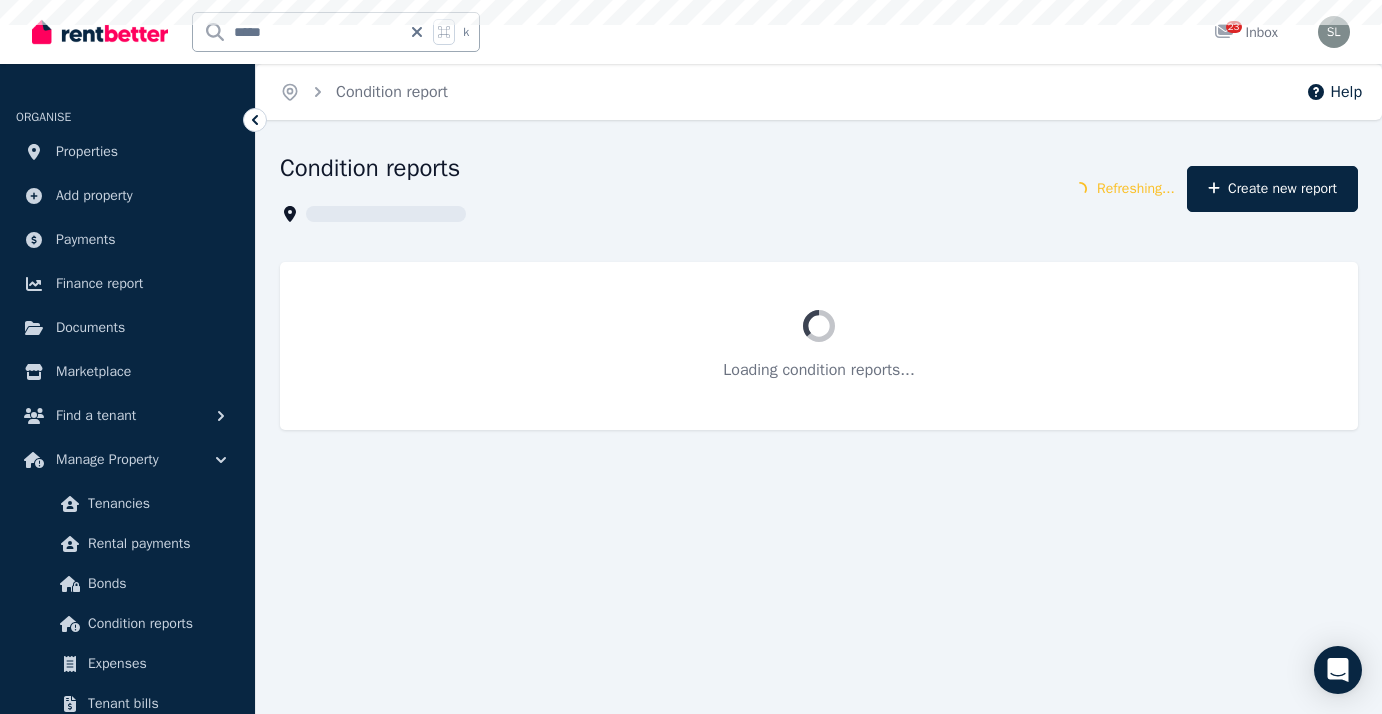 scroll, scrollTop: 0, scrollLeft: 0, axis: both 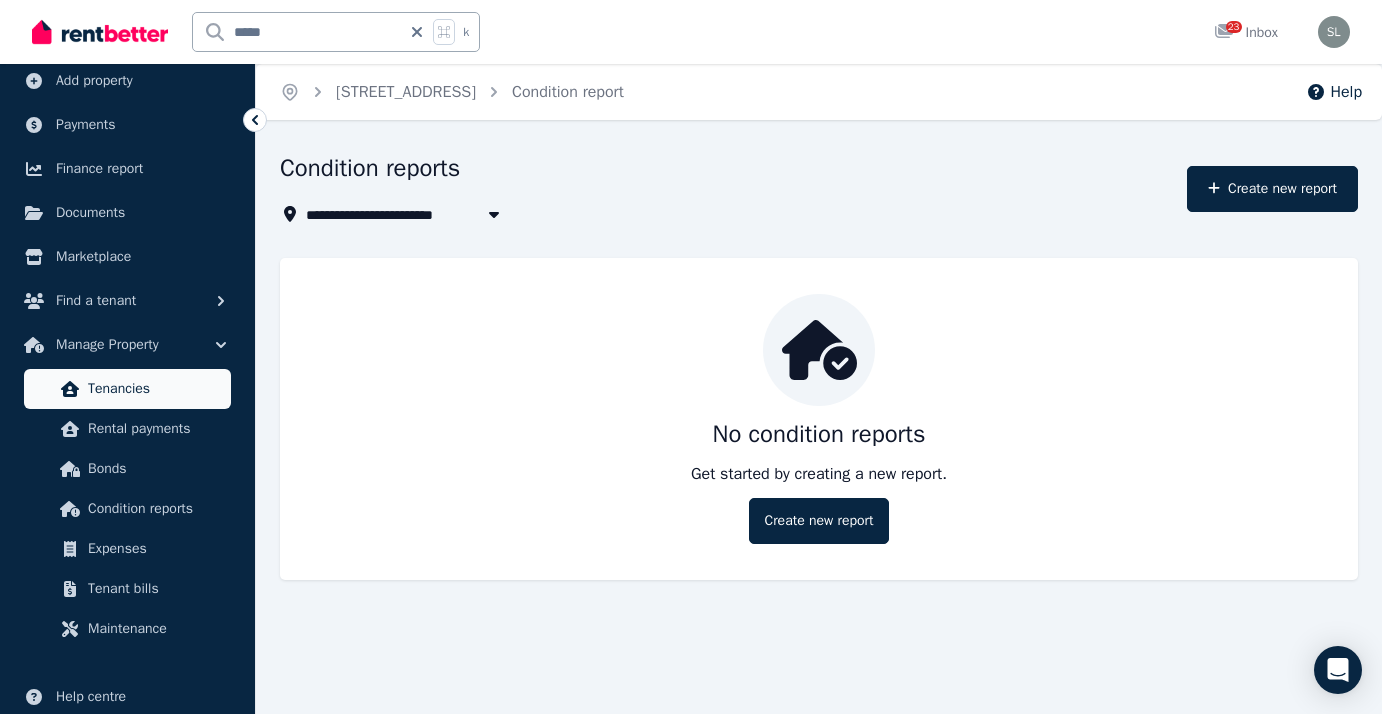 click on "Tenancies" at bounding box center [155, 389] 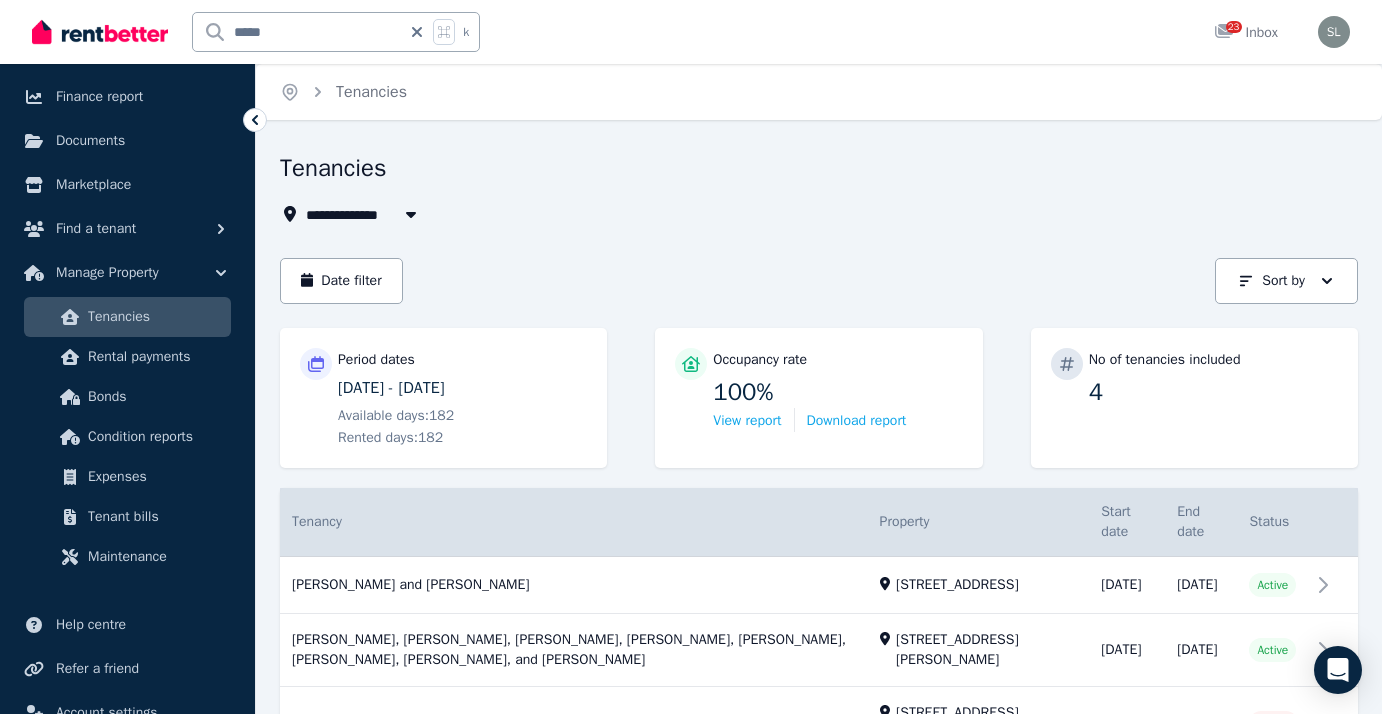 scroll, scrollTop: 262, scrollLeft: 0, axis: vertical 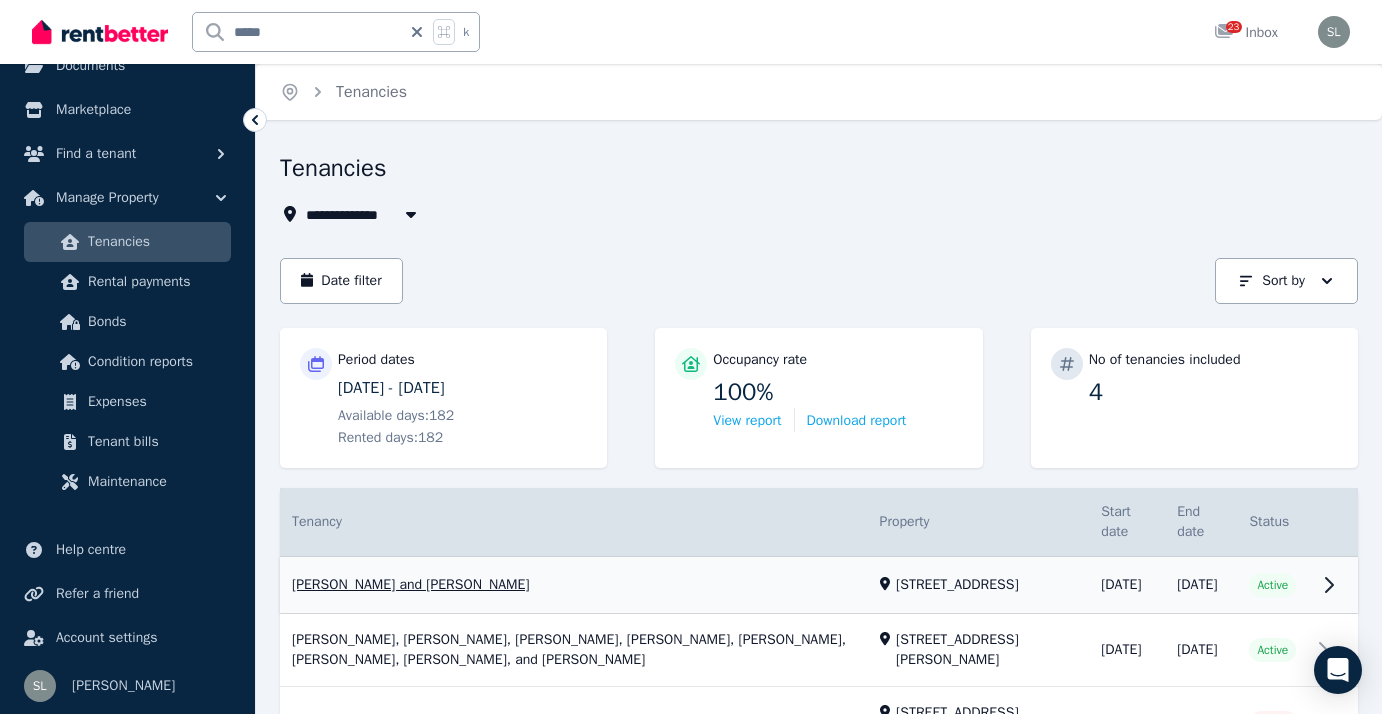 click on "View property details" at bounding box center (819, 585) 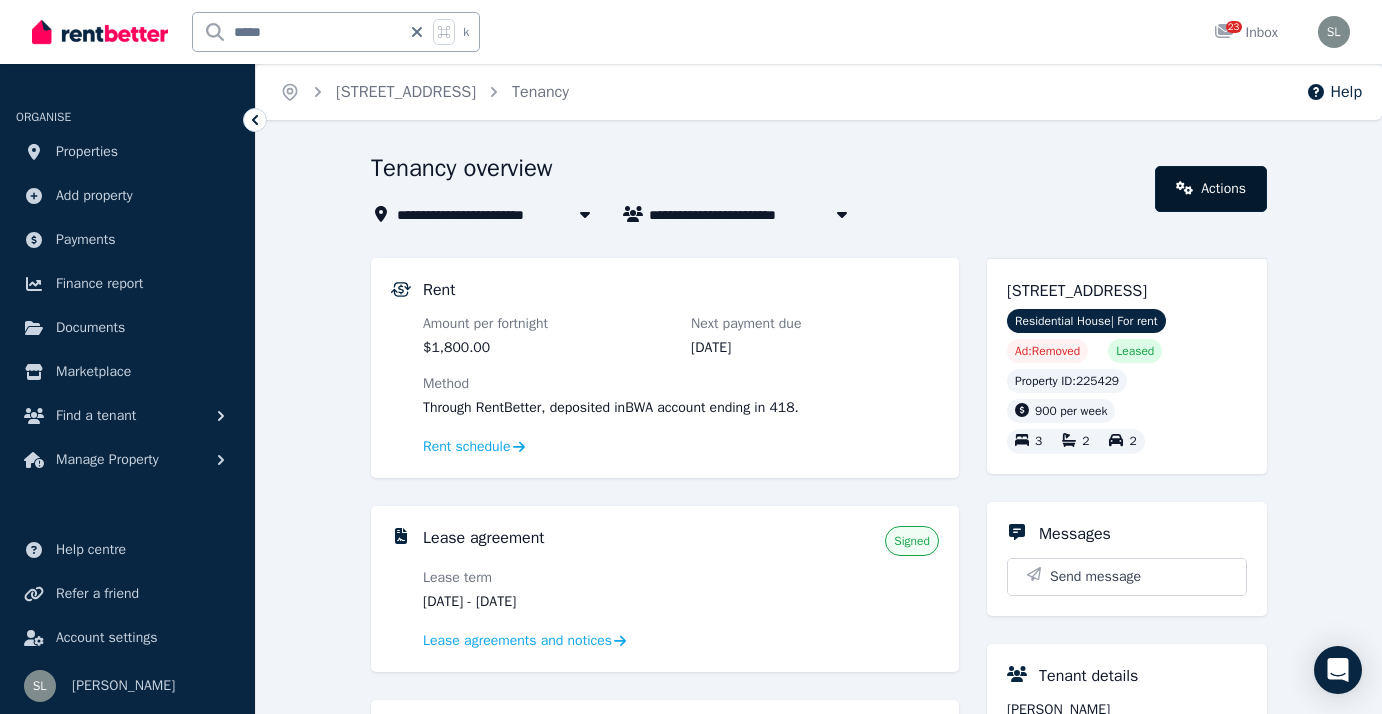 click on "Actions" at bounding box center [1211, 189] 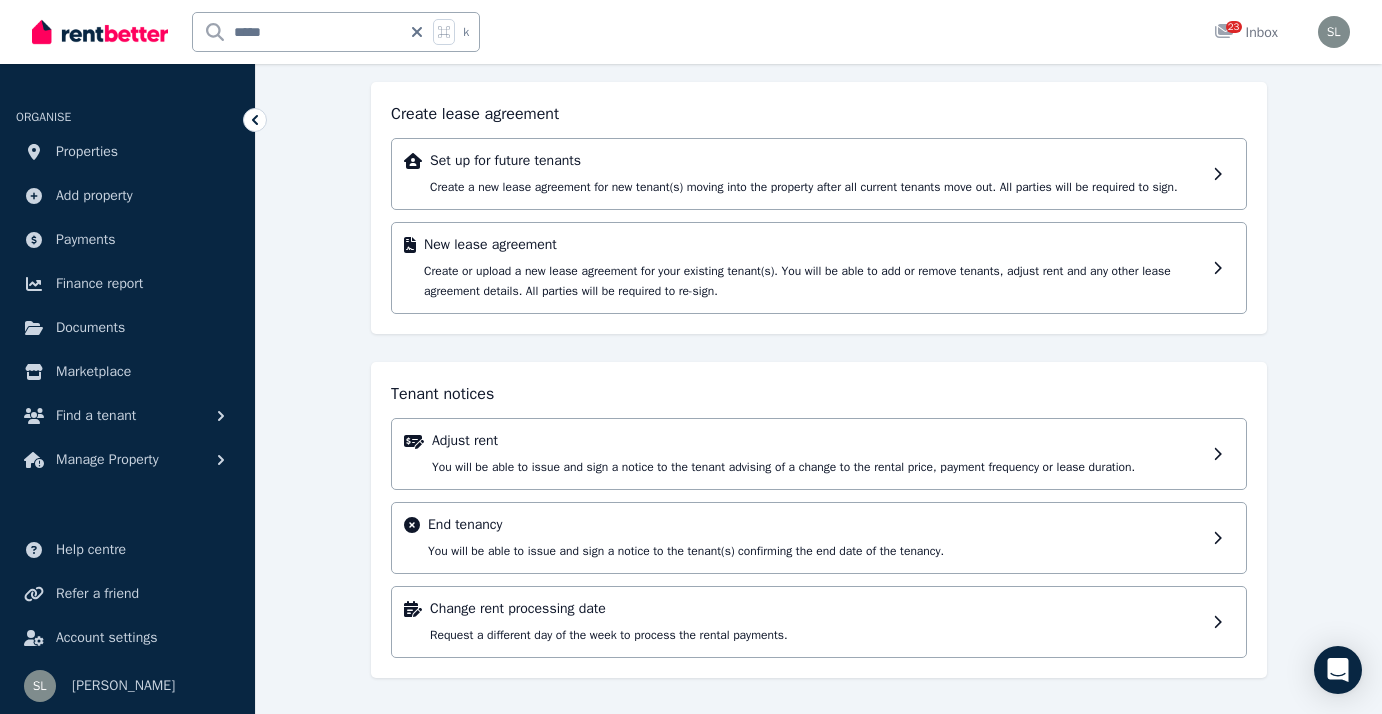 scroll, scrollTop: 146, scrollLeft: 0, axis: vertical 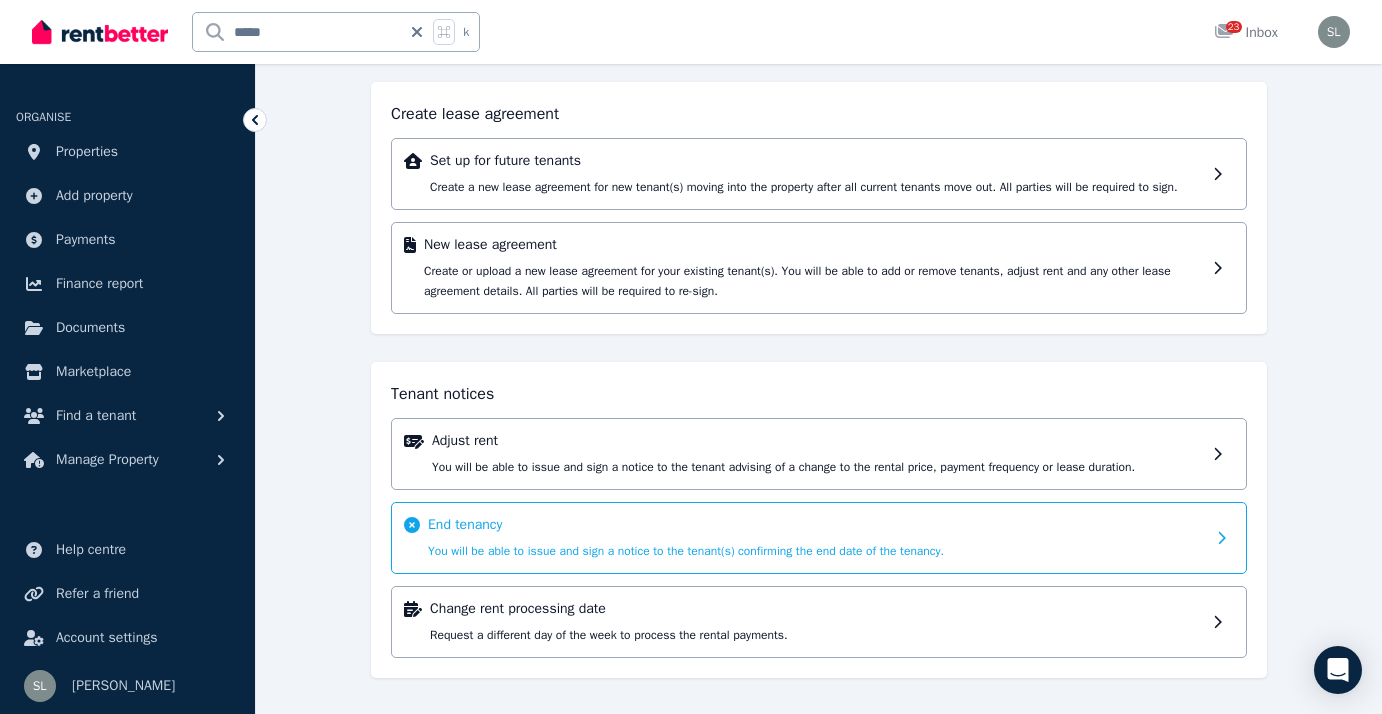 click at bounding box center (1223, 538) 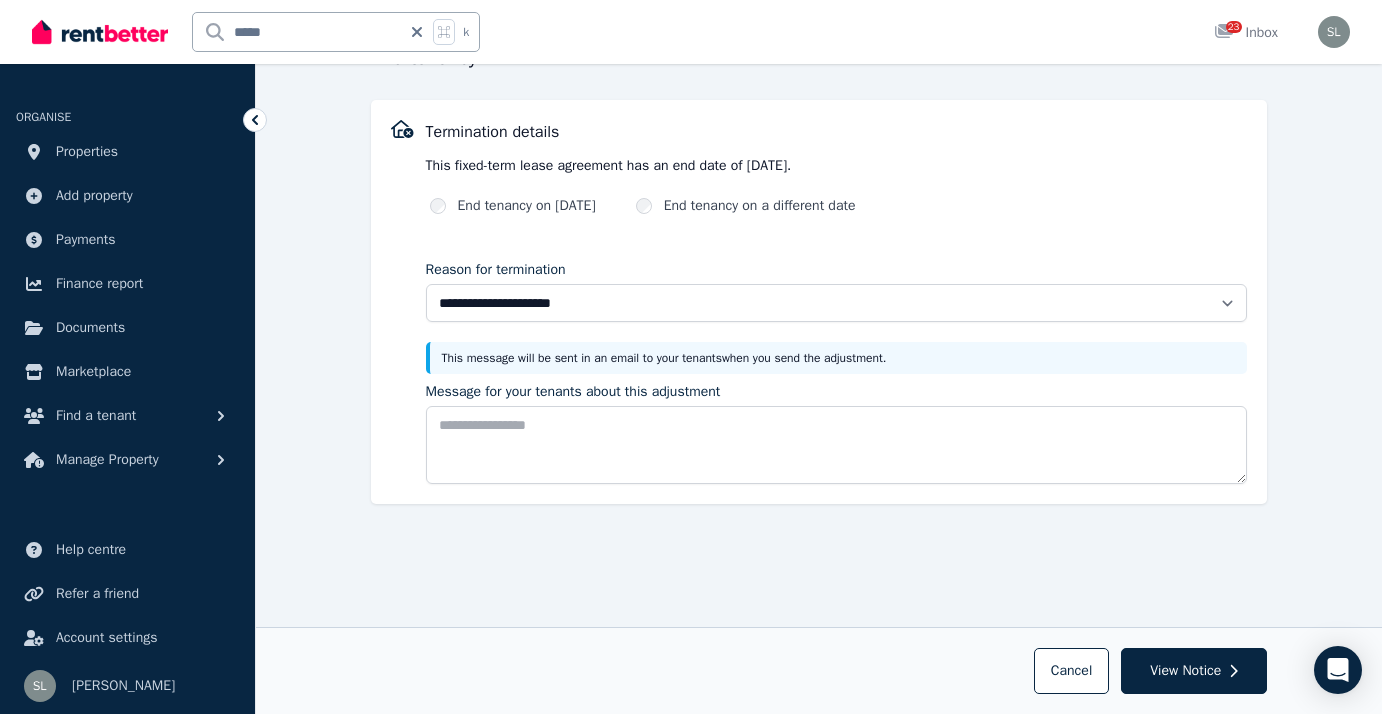 scroll, scrollTop: 108, scrollLeft: 0, axis: vertical 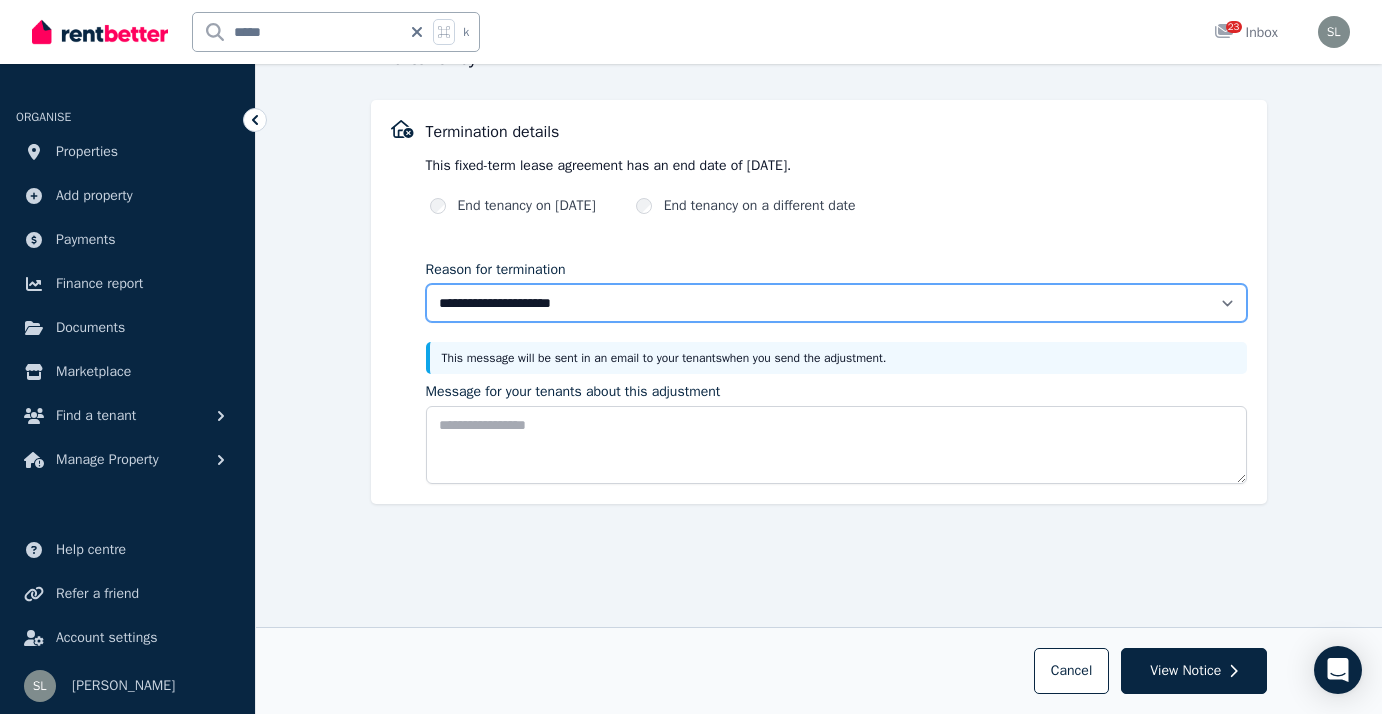 click on "**********" at bounding box center [837, 303] 